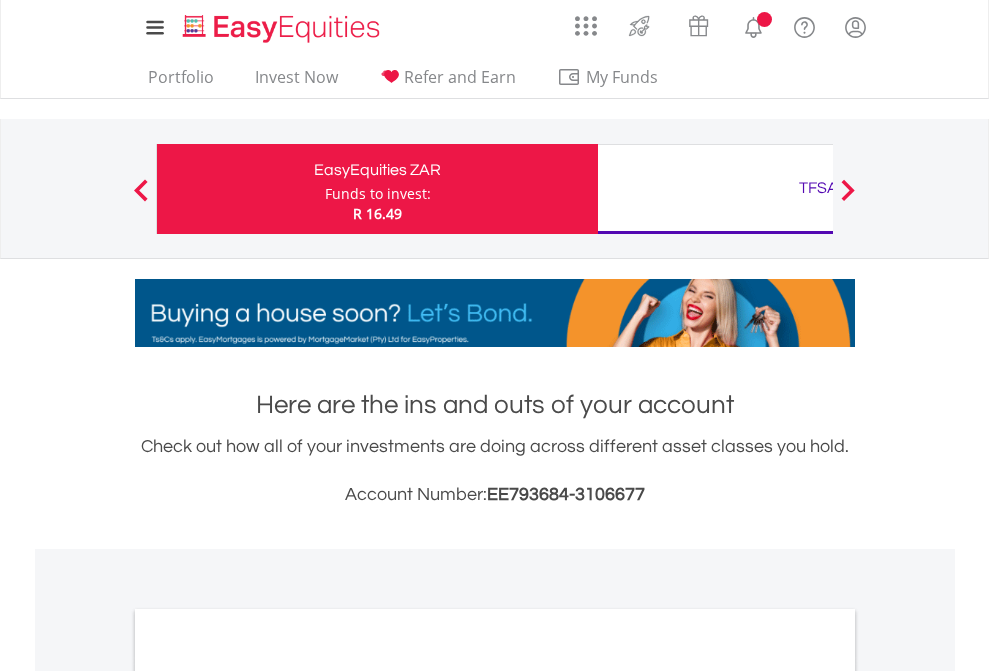 scroll, scrollTop: 0, scrollLeft: 0, axis: both 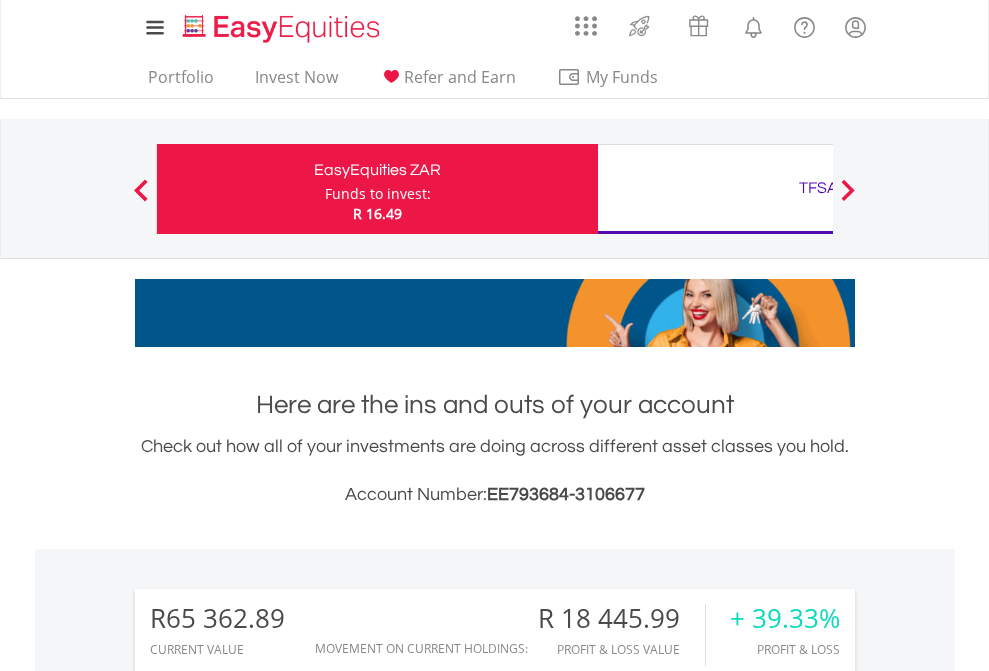 click on "Funds to invest:" at bounding box center [378, 194] 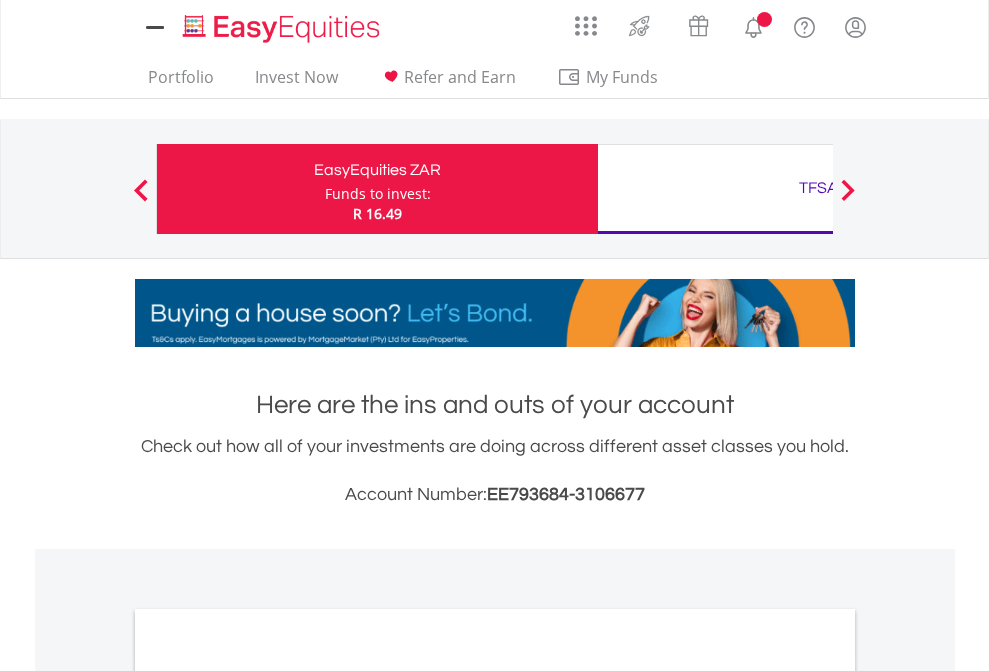 scroll, scrollTop: 0, scrollLeft: 0, axis: both 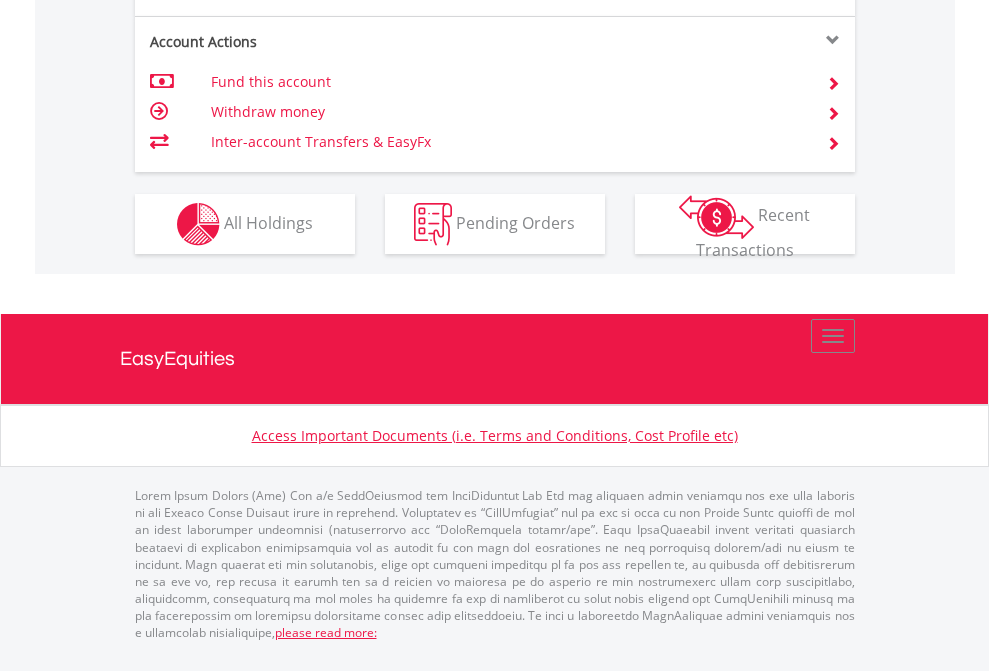 click on "Investment types" at bounding box center [706, -337] 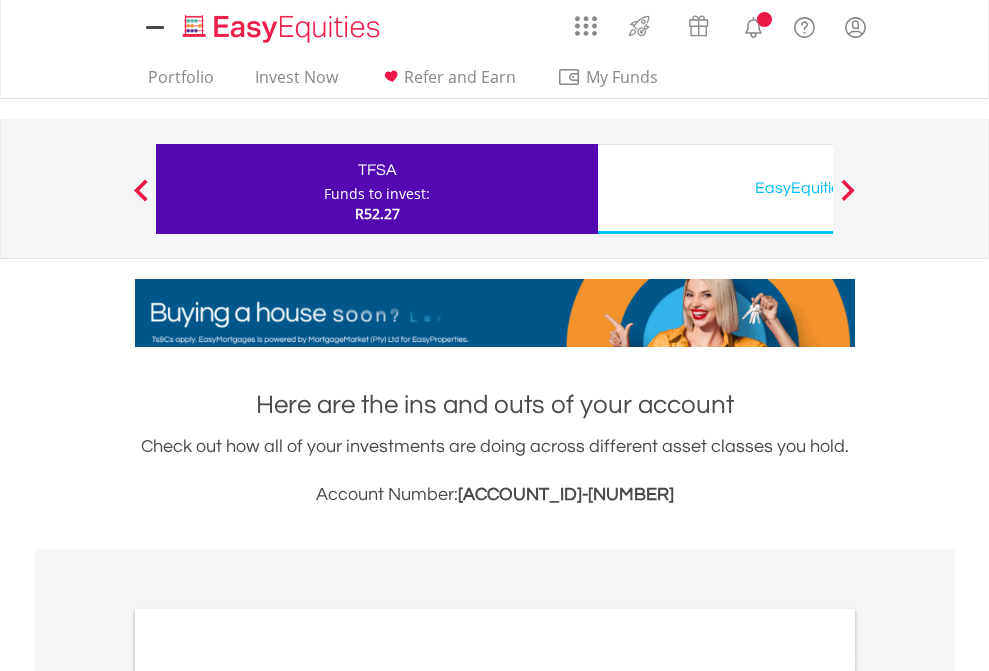 scroll, scrollTop: 0, scrollLeft: 0, axis: both 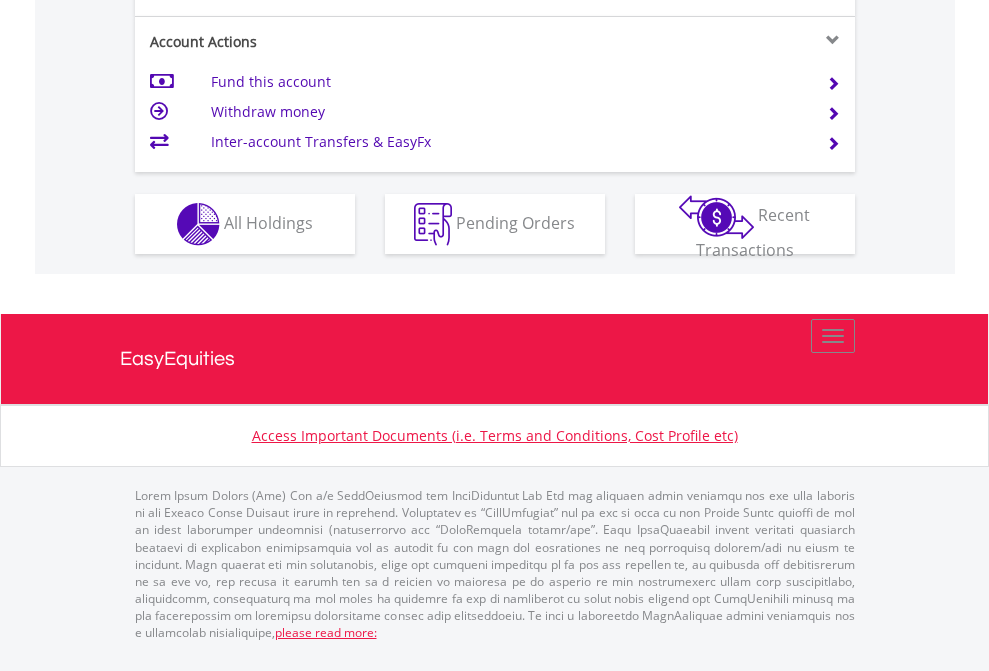 click on "Investment types" at bounding box center [706, -337] 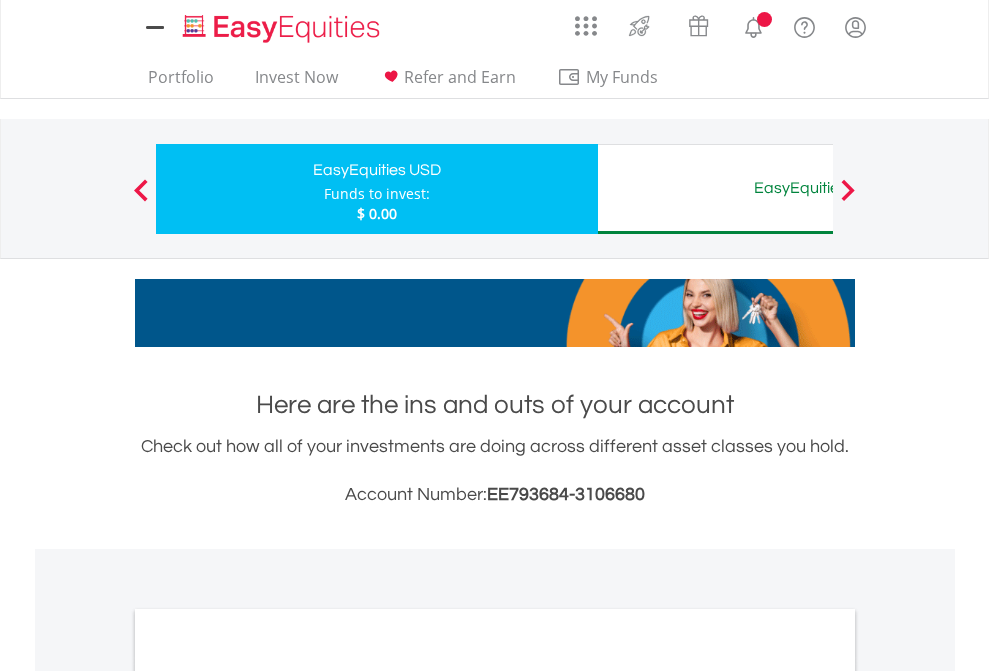 scroll, scrollTop: 0, scrollLeft: 0, axis: both 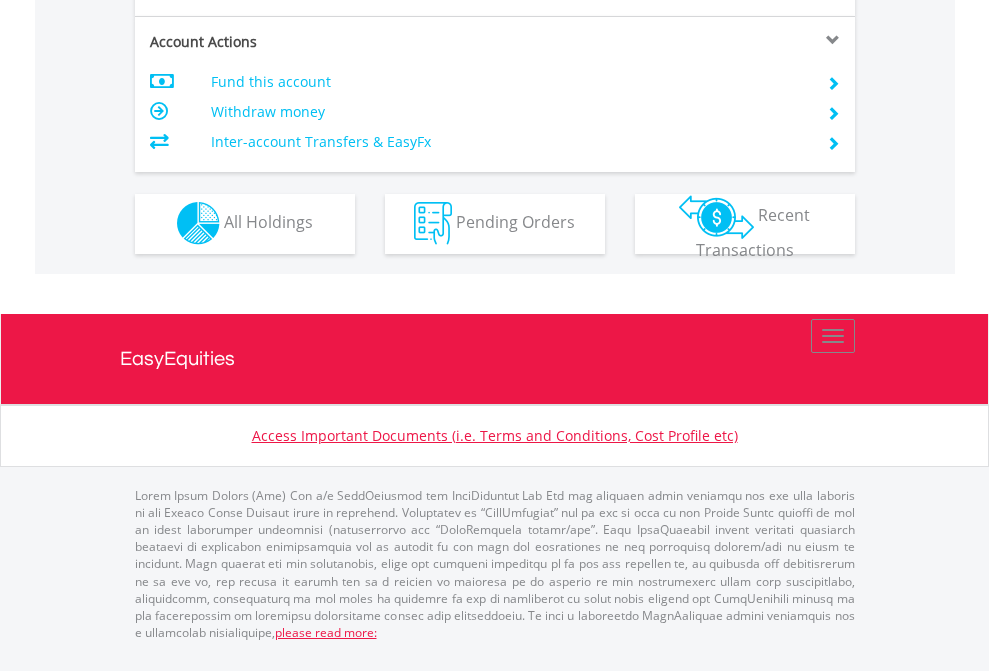 click on "Investment types" at bounding box center [706, -353] 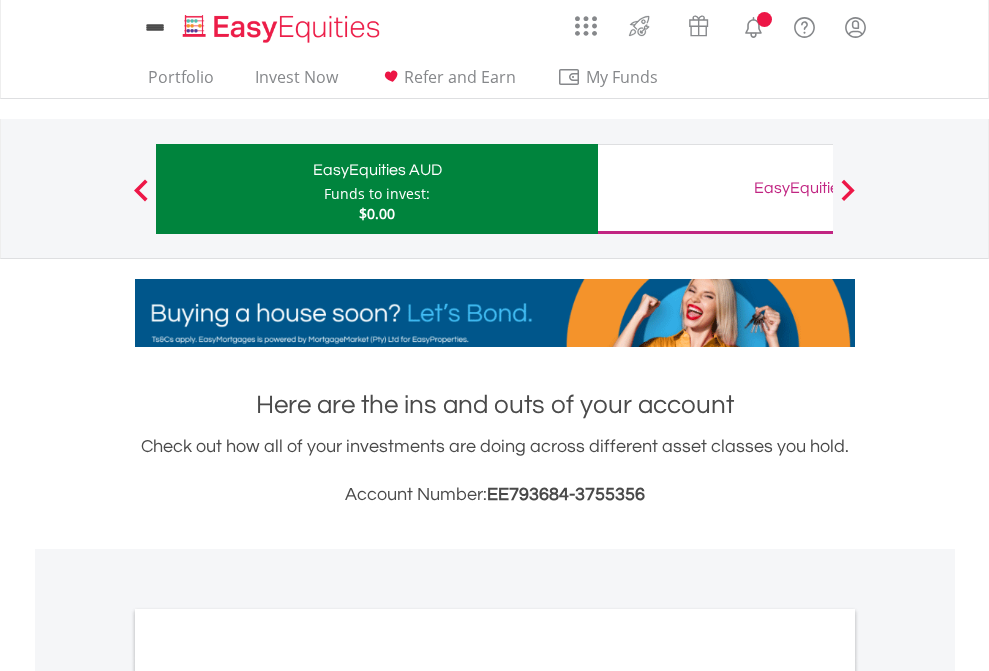 scroll, scrollTop: 0, scrollLeft: 0, axis: both 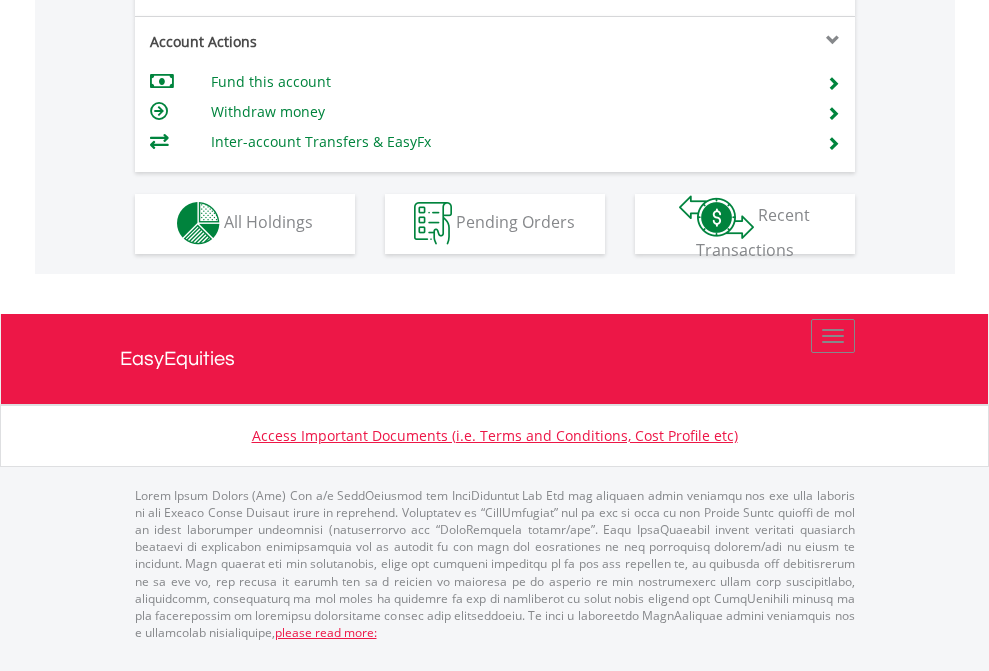 click on "Investment types" at bounding box center (706, -353) 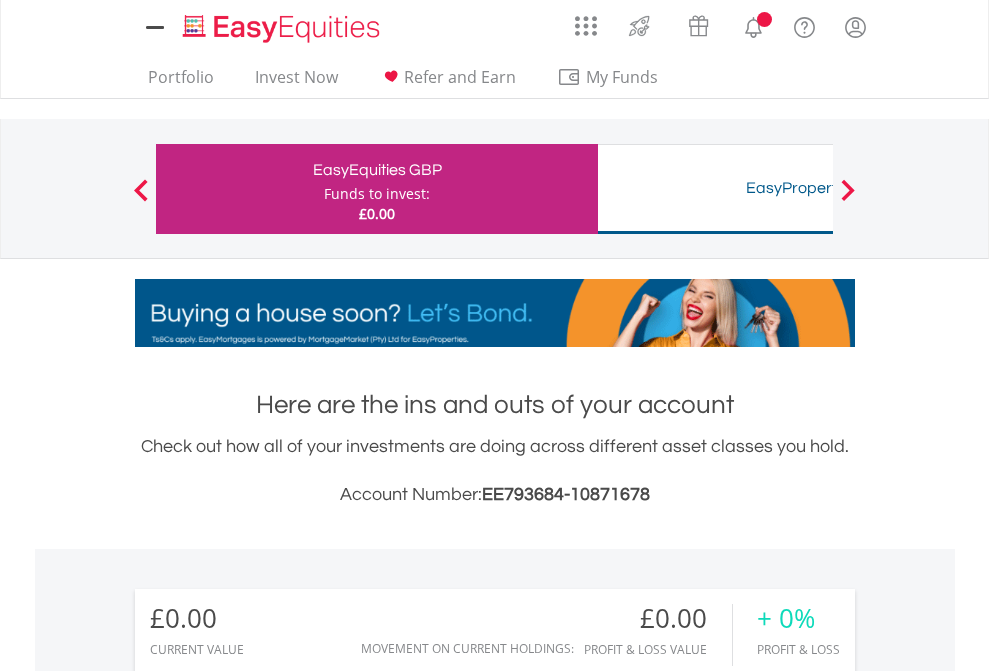 scroll, scrollTop: 0, scrollLeft: 0, axis: both 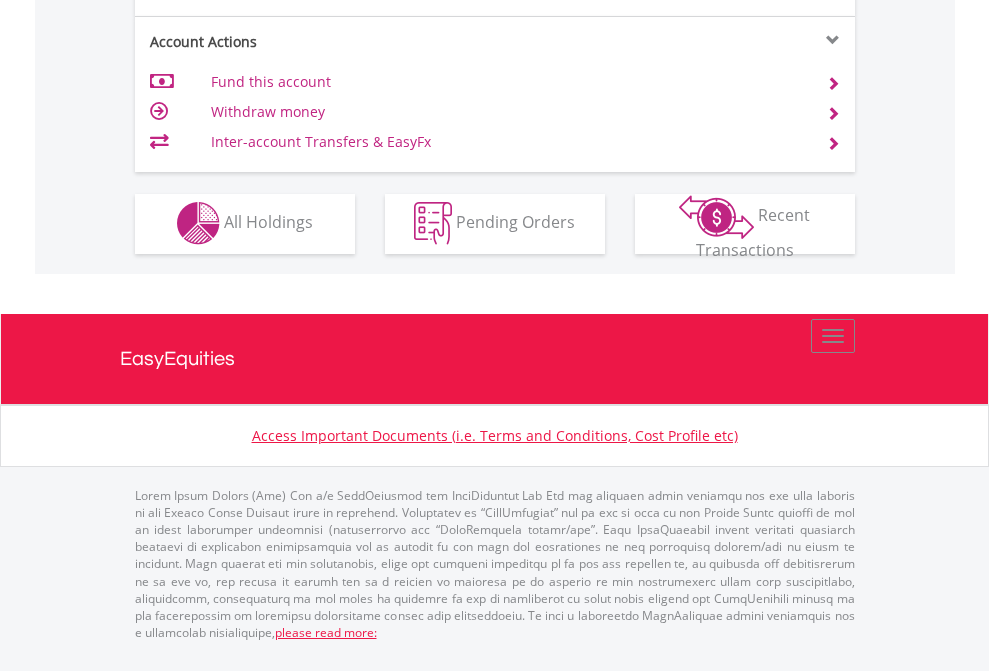 click on "Investment types" at bounding box center (706, -353) 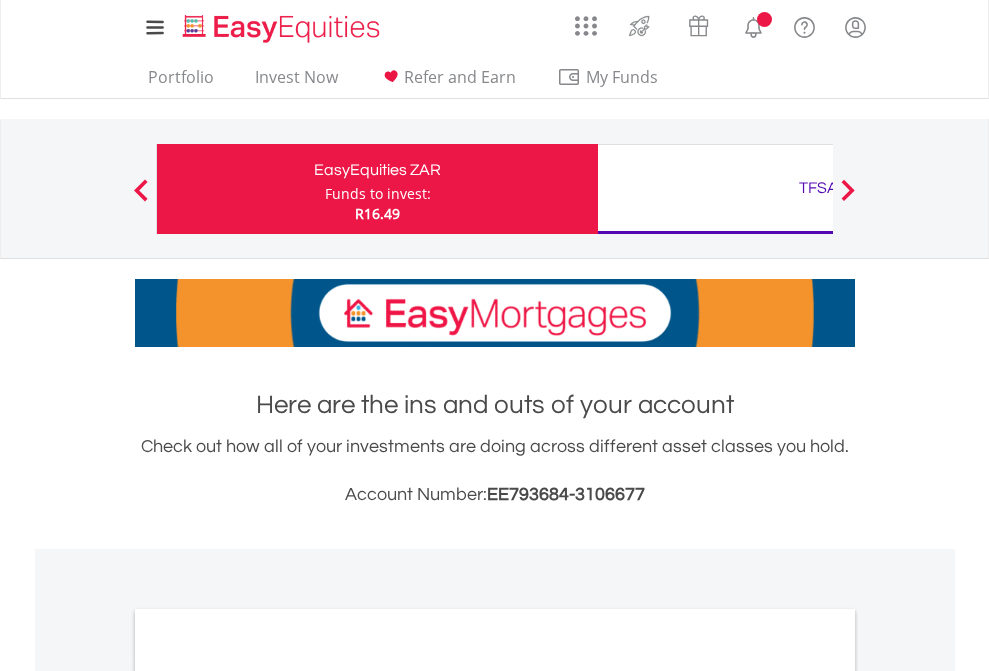 scroll, scrollTop: 0, scrollLeft: 0, axis: both 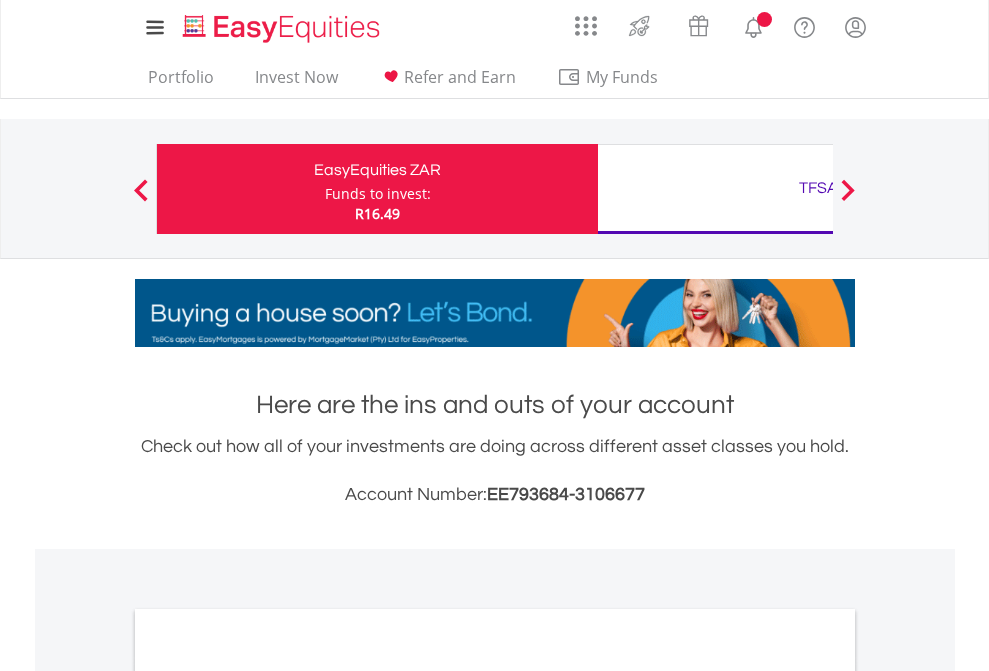 click on "All Holdings" at bounding box center [268, 1096] 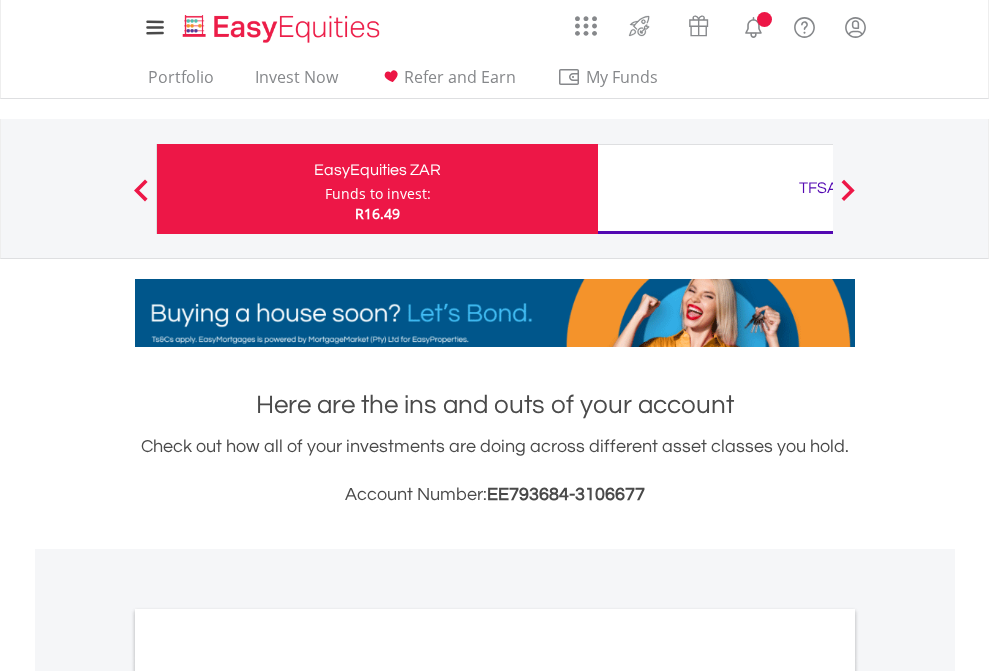 scroll, scrollTop: 1202, scrollLeft: 0, axis: vertical 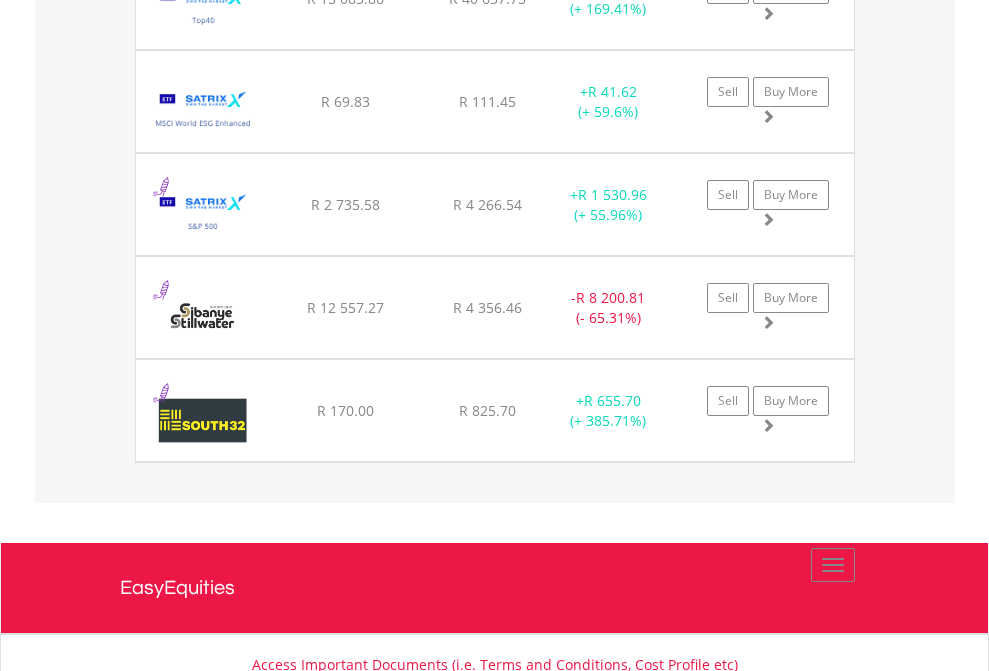 click on "TFSA" at bounding box center [818, -2156] 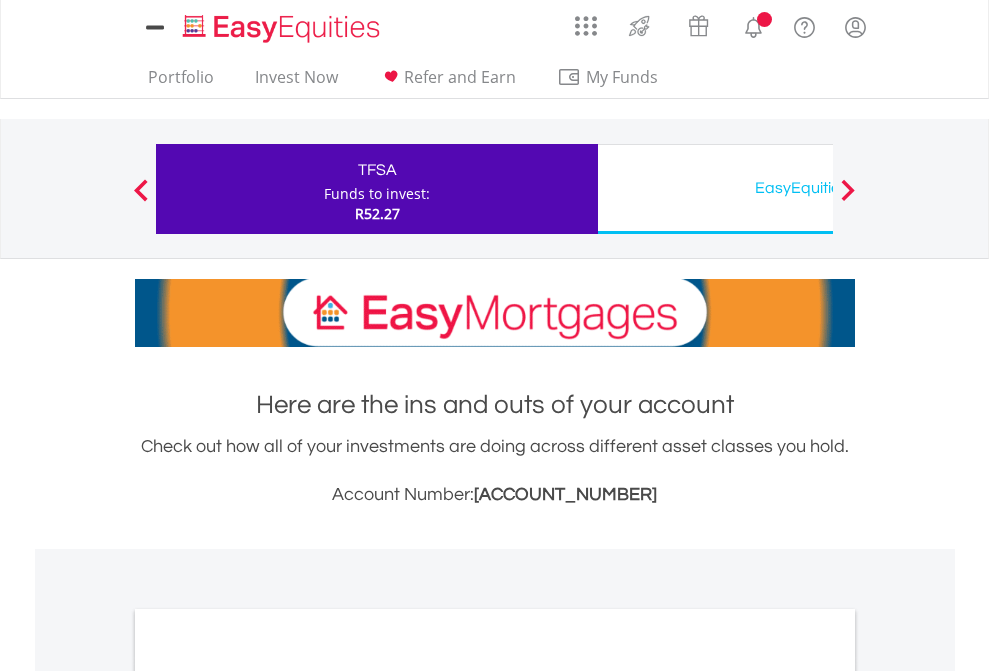 click on "All Holdings" at bounding box center [268, 1096] 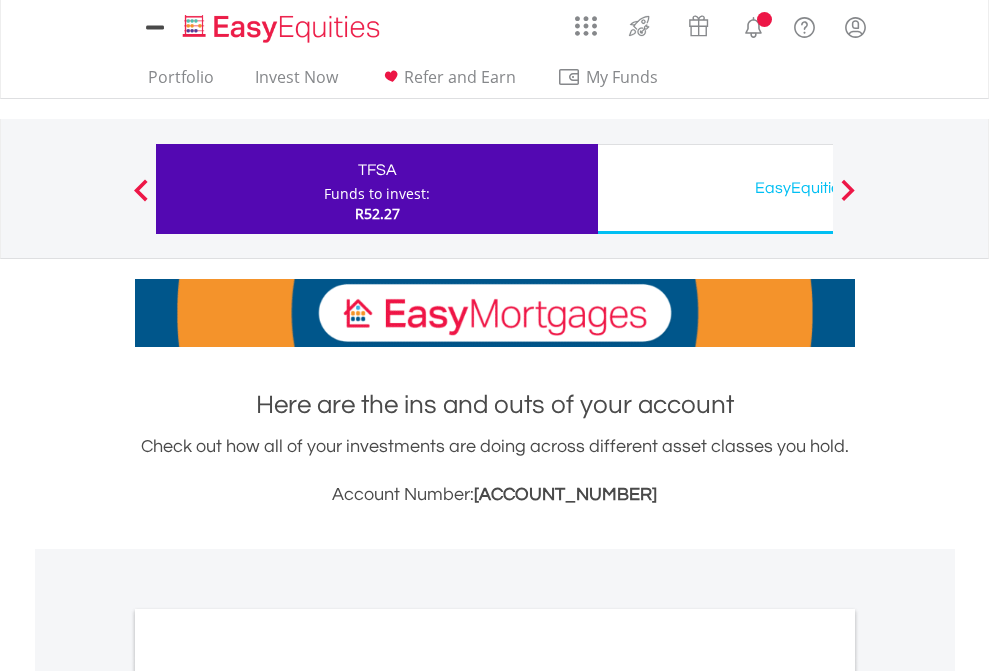 scroll, scrollTop: 1202, scrollLeft: 0, axis: vertical 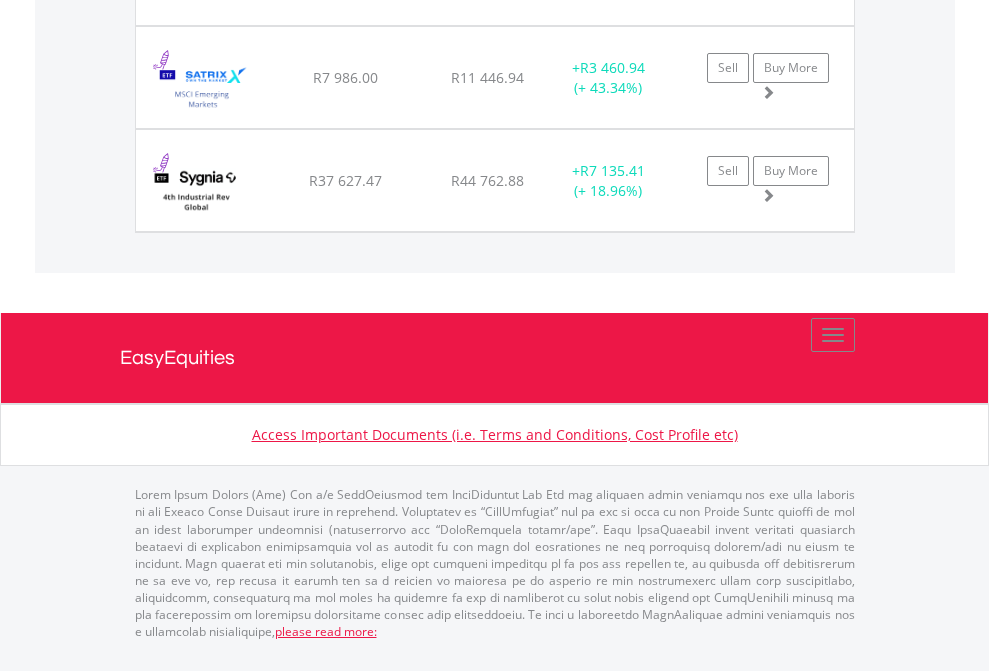click on "EasyEquities USD" at bounding box center (818, -1728) 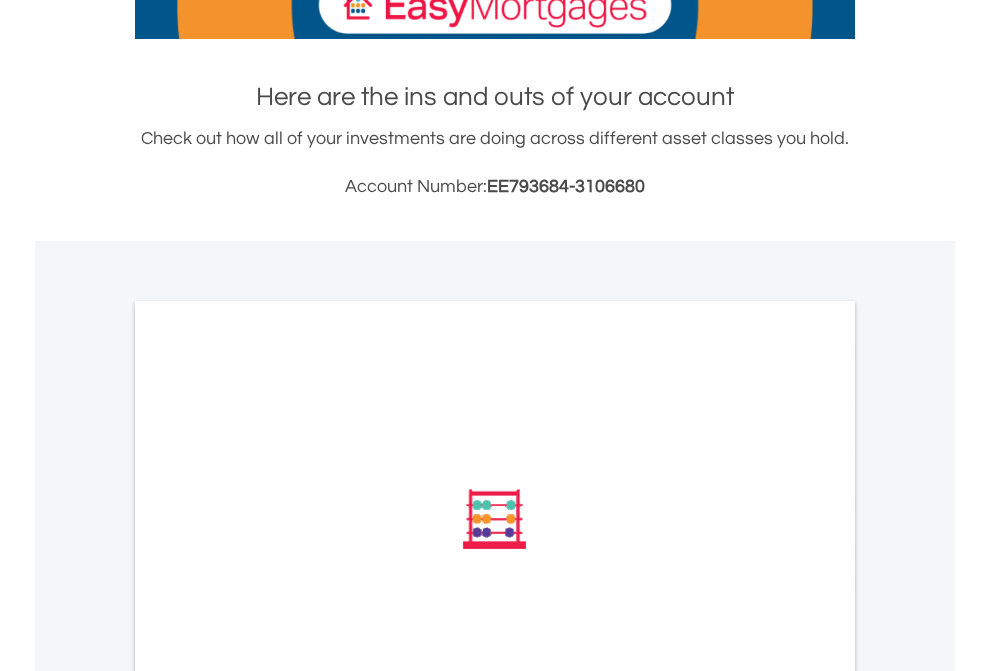 click on "All Holdings" at bounding box center [268, 788] 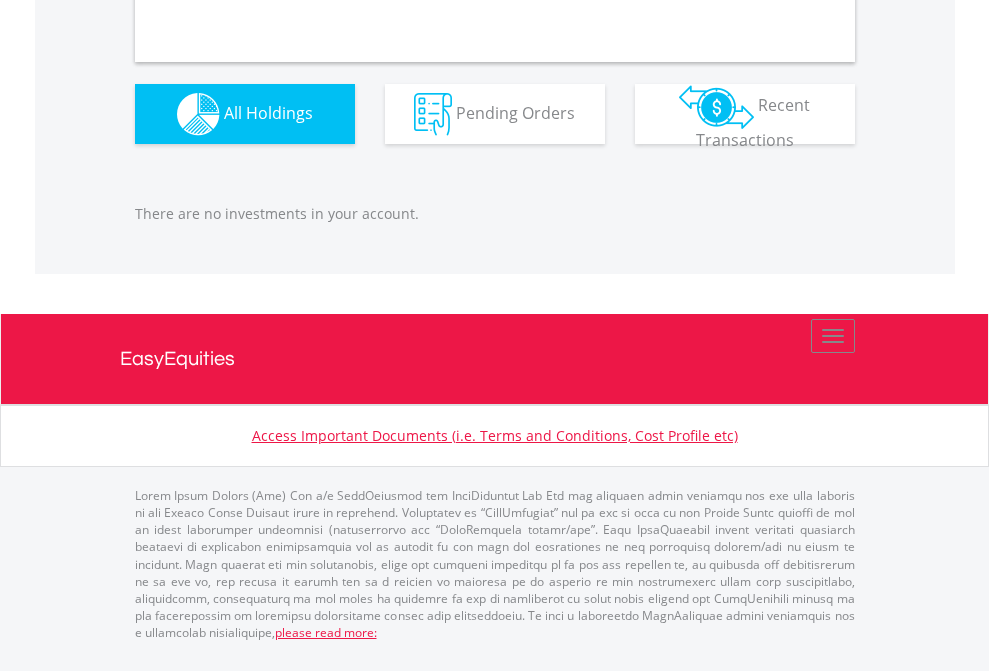 scroll, scrollTop: 1980, scrollLeft: 0, axis: vertical 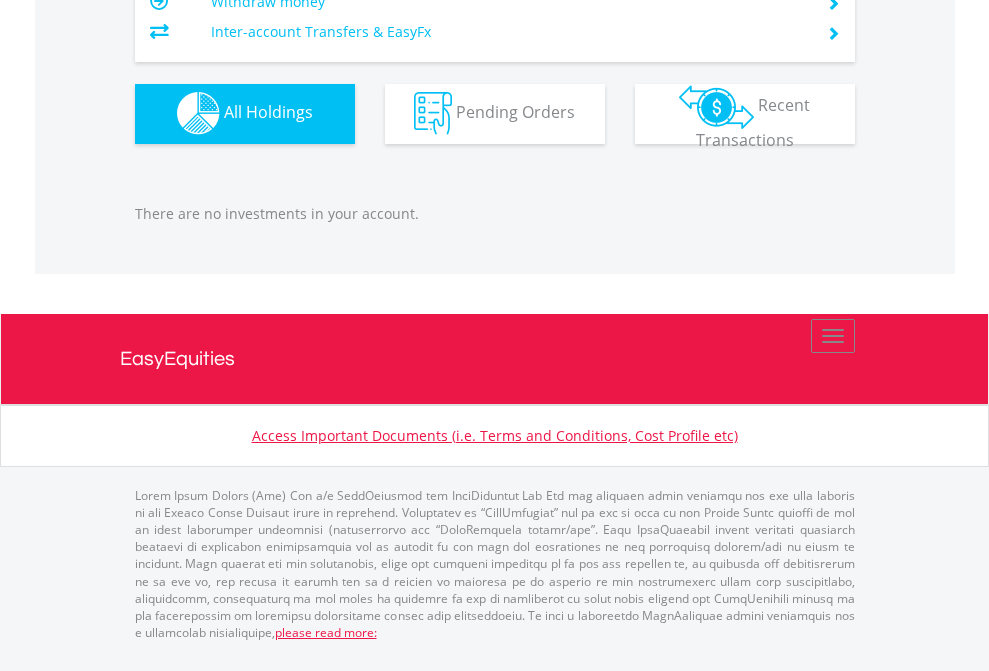 click on "EasyEquities AUD" at bounding box center [818, -1142] 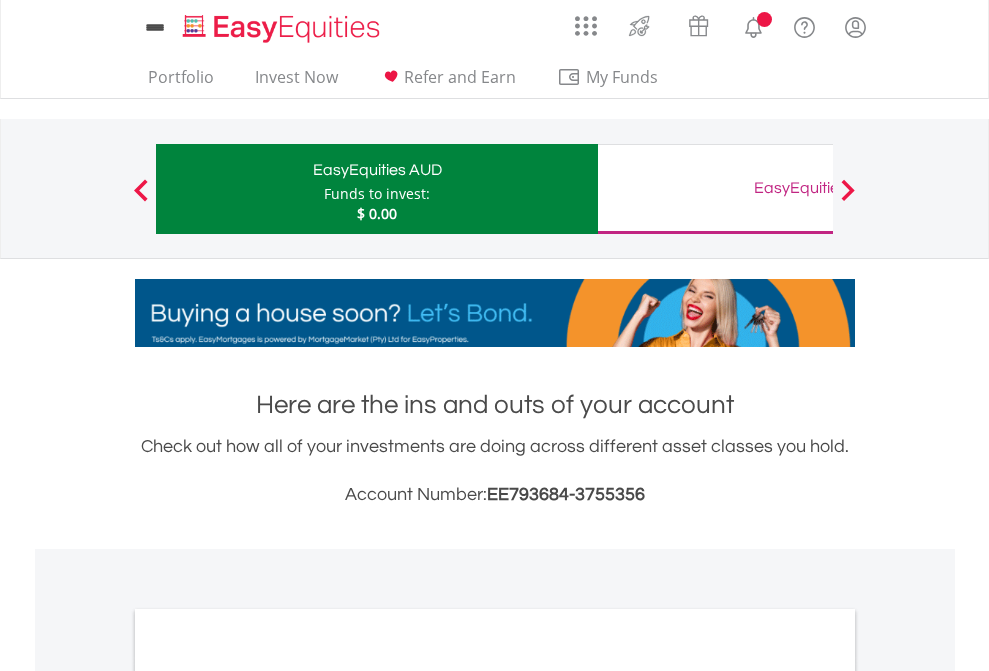 scroll, scrollTop: 0, scrollLeft: 0, axis: both 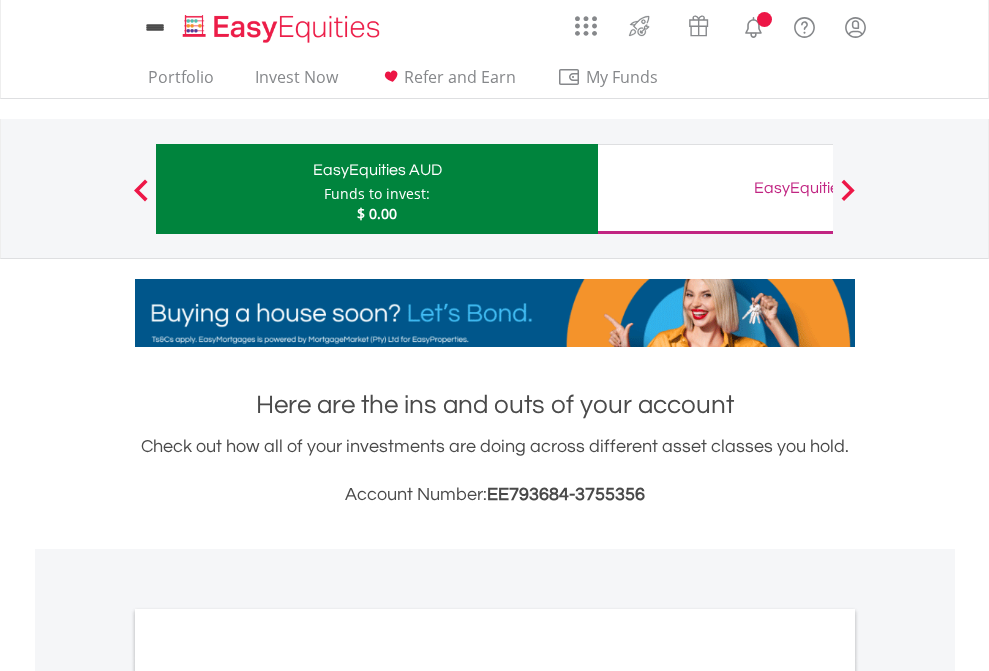click on "All Holdings" at bounding box center [268, 1096] 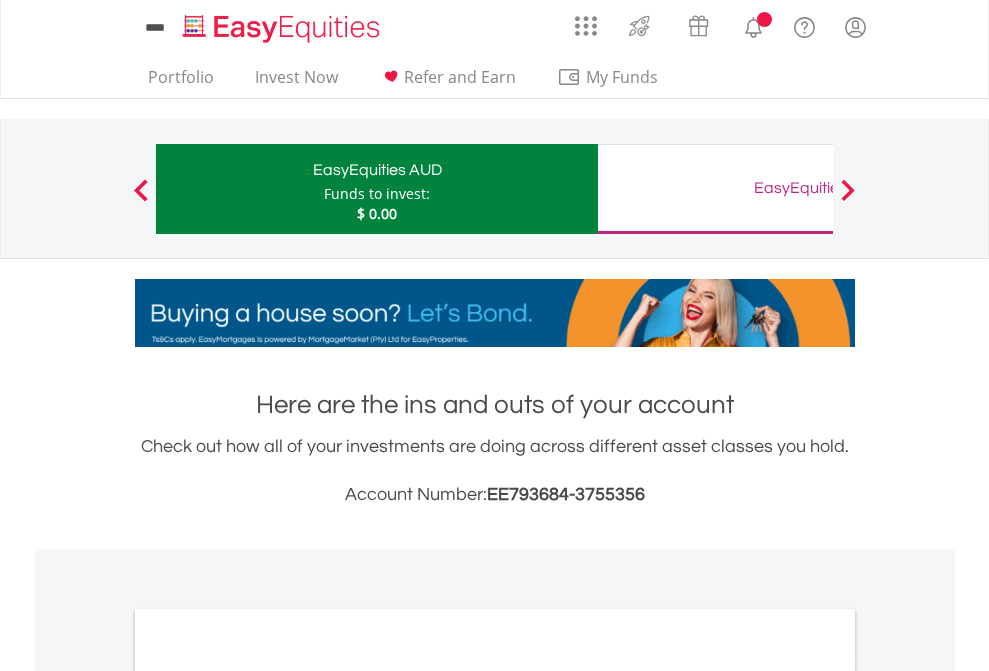 scroll, scrollTop: 1202, scrollLeft: 0, axis: vertical 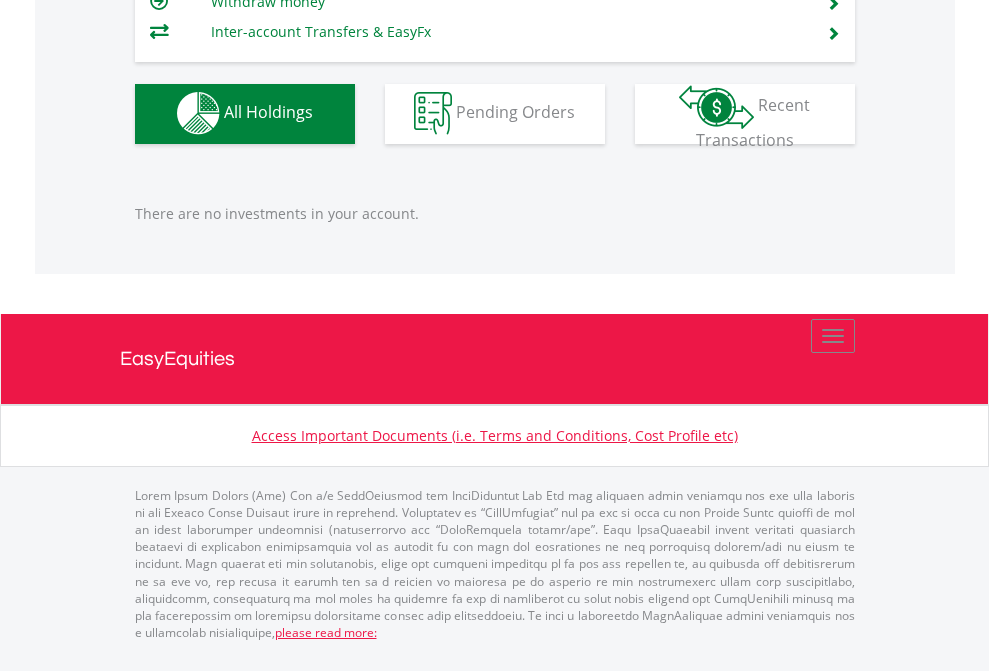 click on "EasyEquities GBP" at bounding box center [818, -1142] 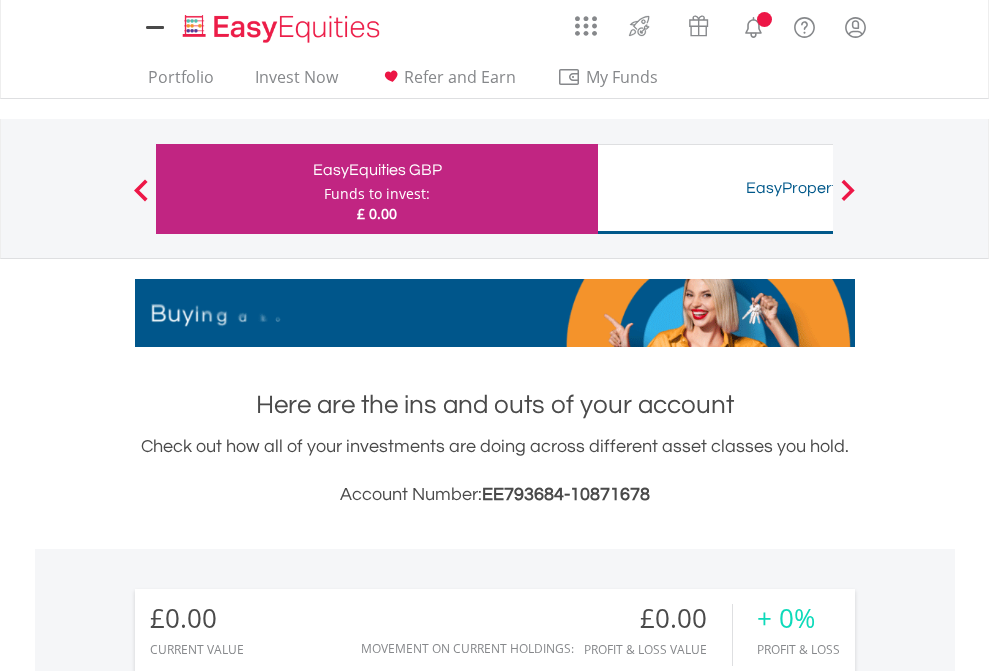 scroll, scrollTop: 0, scrollLeft: 0, axis: both 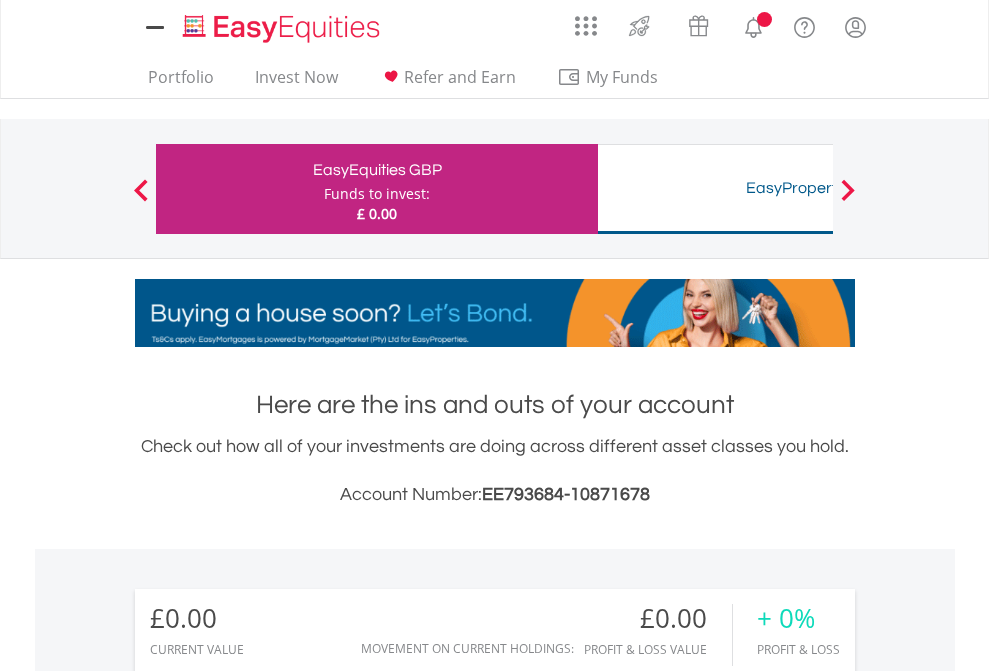 click on "All Holdings" at bounding box center [268, 1442] 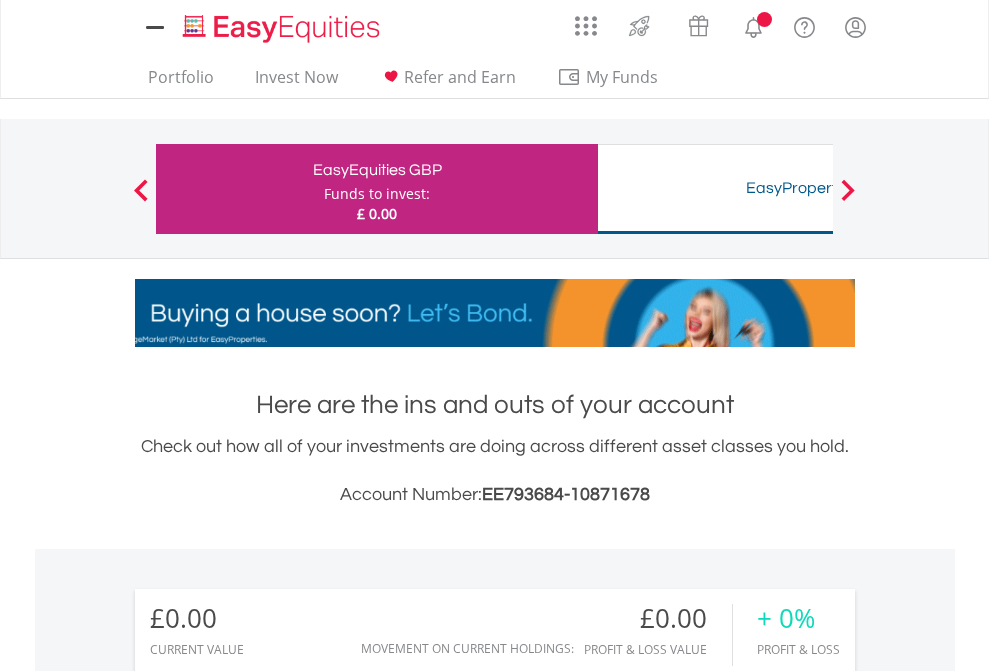 scroll, scrollTop: 999808, scrollLeft: 999687, axis: both 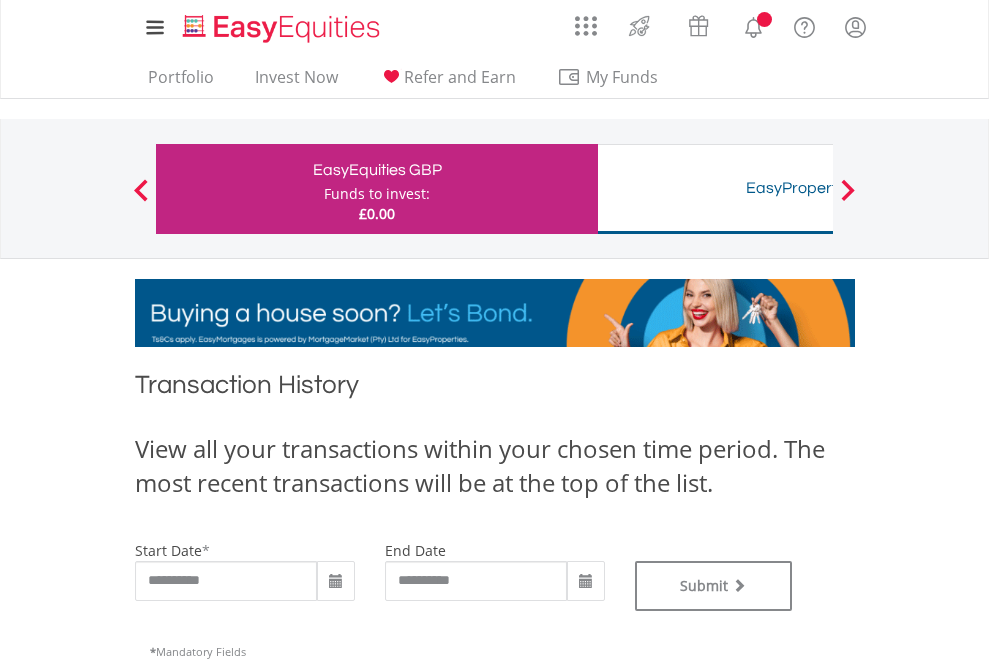 type on "**********" 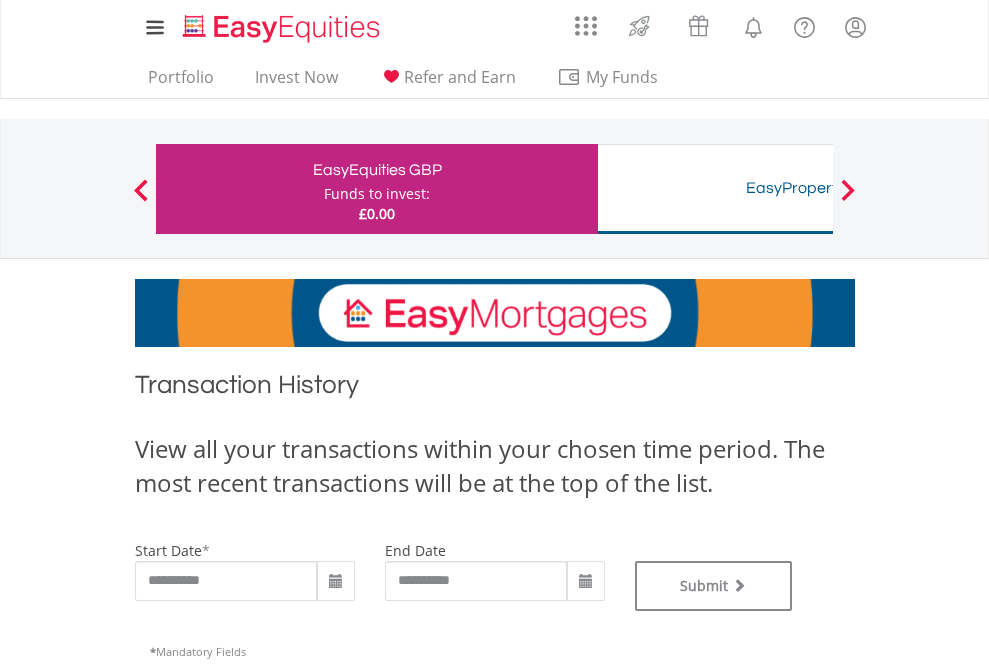 type on "**********" 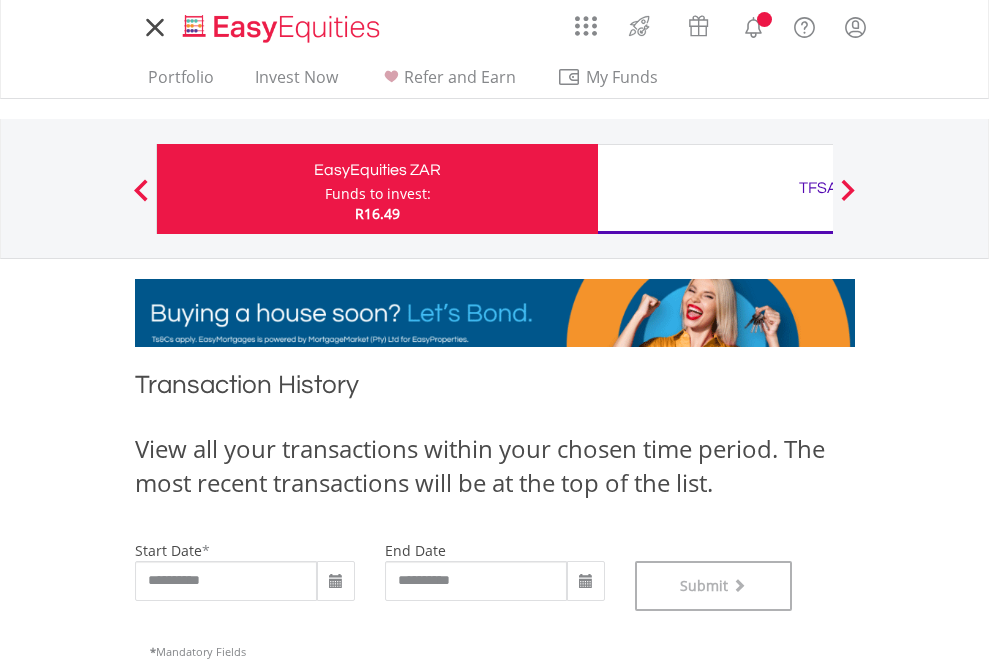 scroll, scrollTop: 811, scrollLeft: 0, axis: vertical 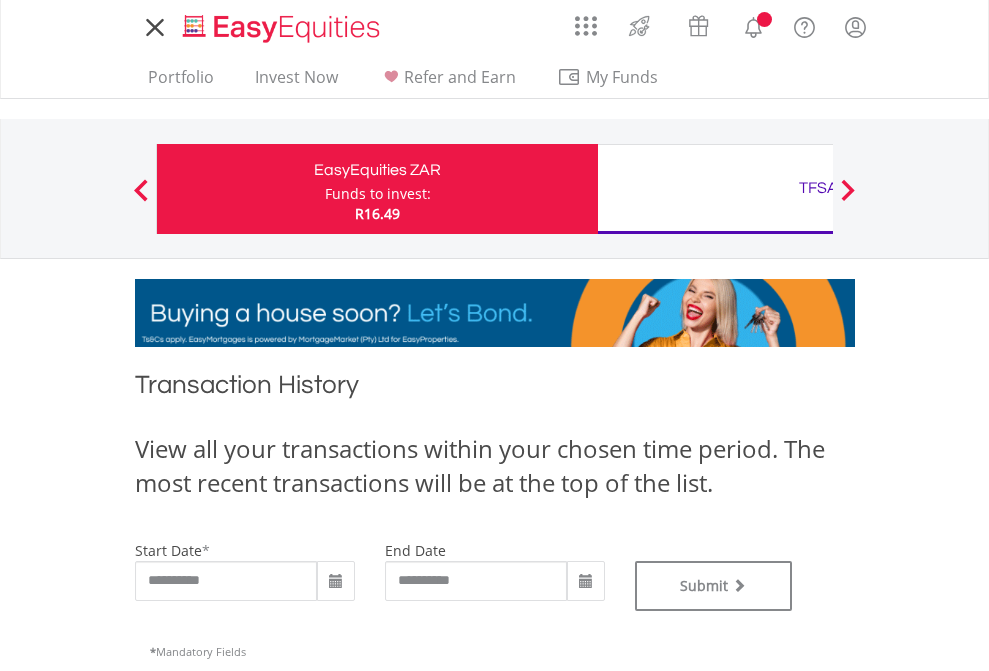 click on "TFSA" at bounding box center (818, 188) 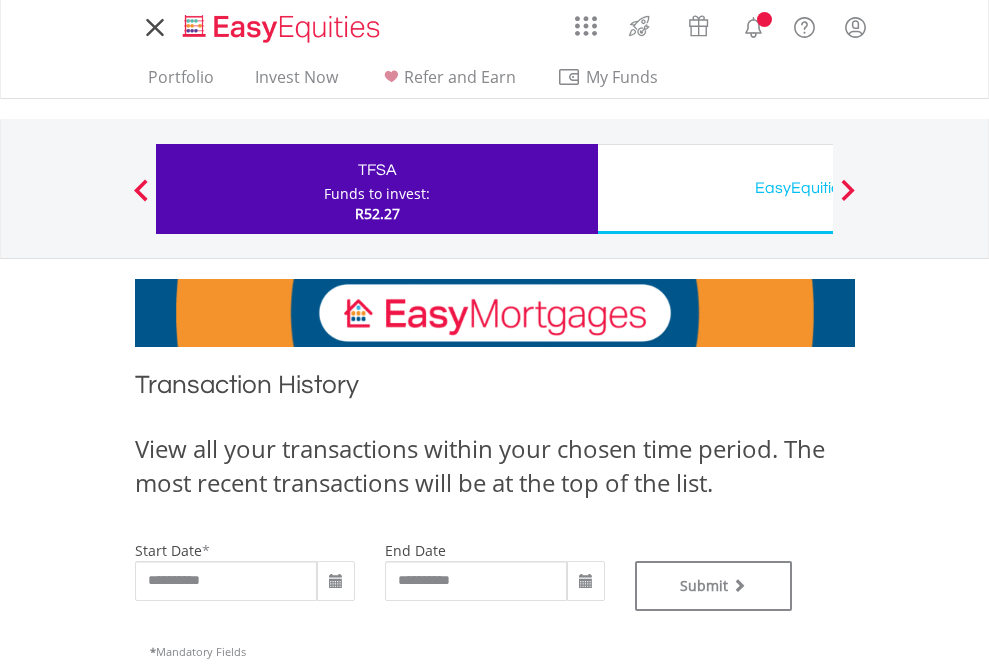scroll, scrollTop: 0, scrollLeft: 0, axis: both 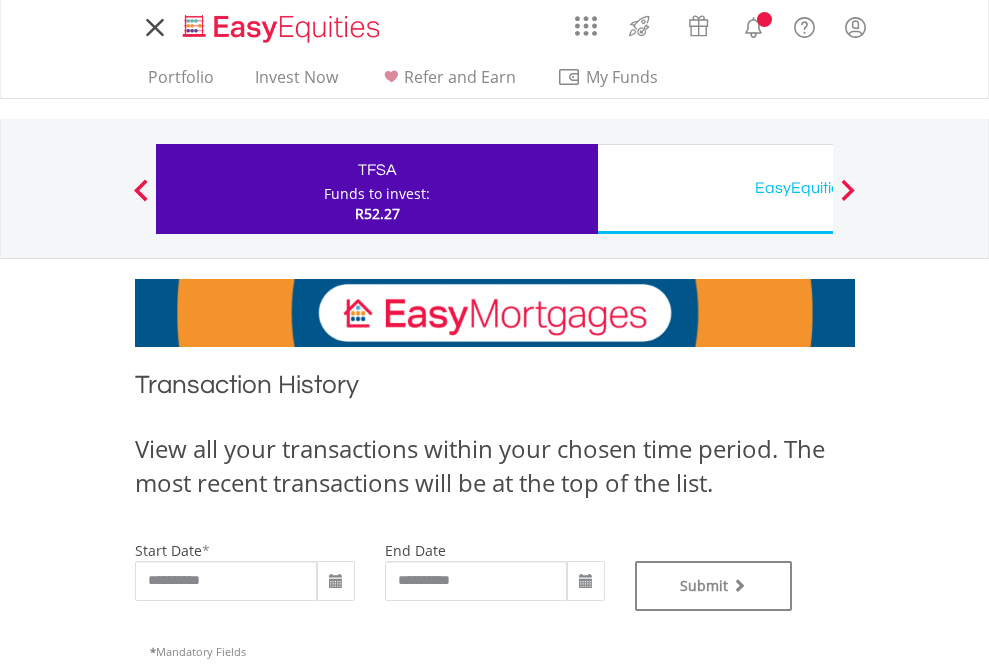 type on "**********" 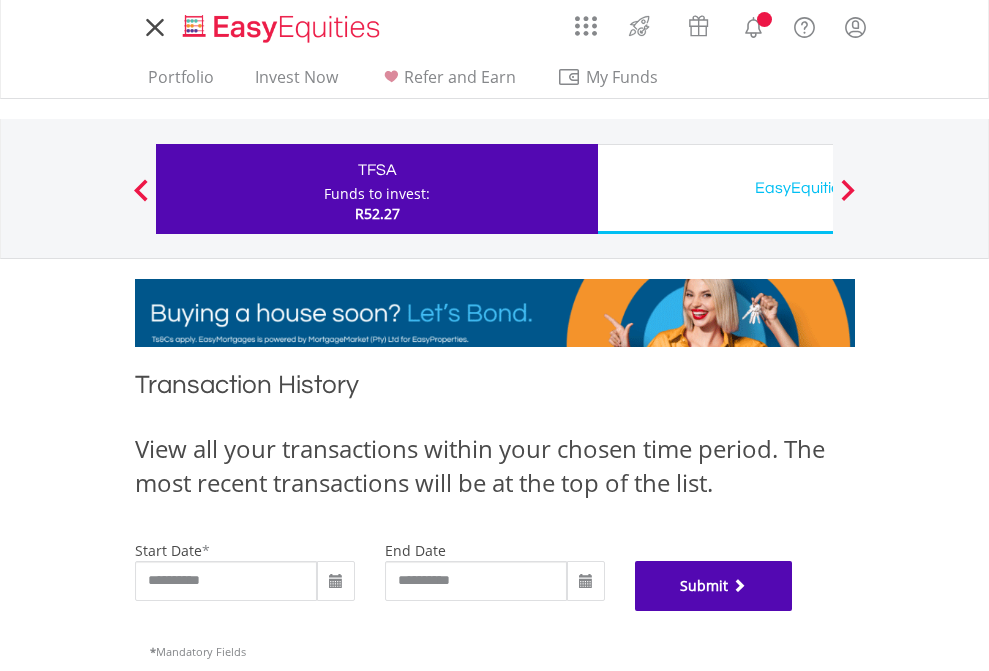 click on "Submit" at bounding box center (714, 586) 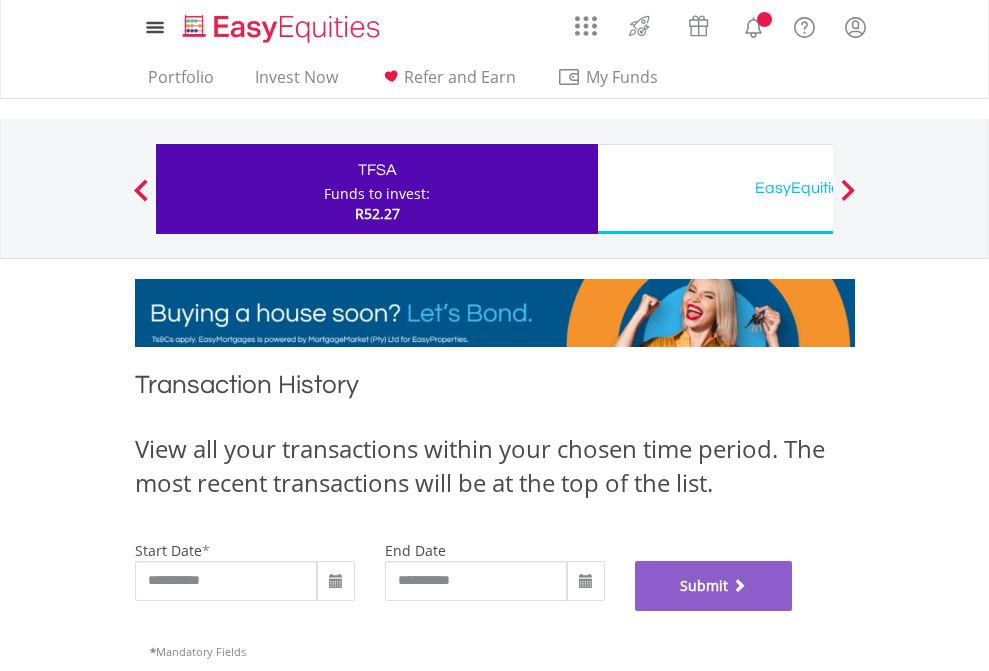scroll, scrollTop: 811, scrollLeft: 0, axis: vertical 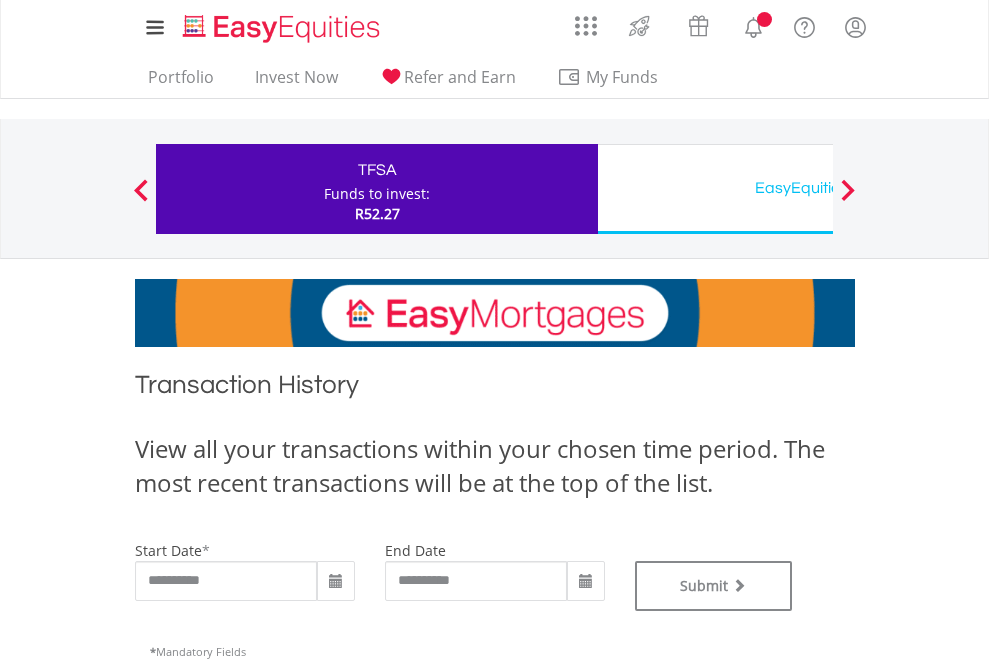 click on "EasyEquities USD" at bounding box center (818, 188) 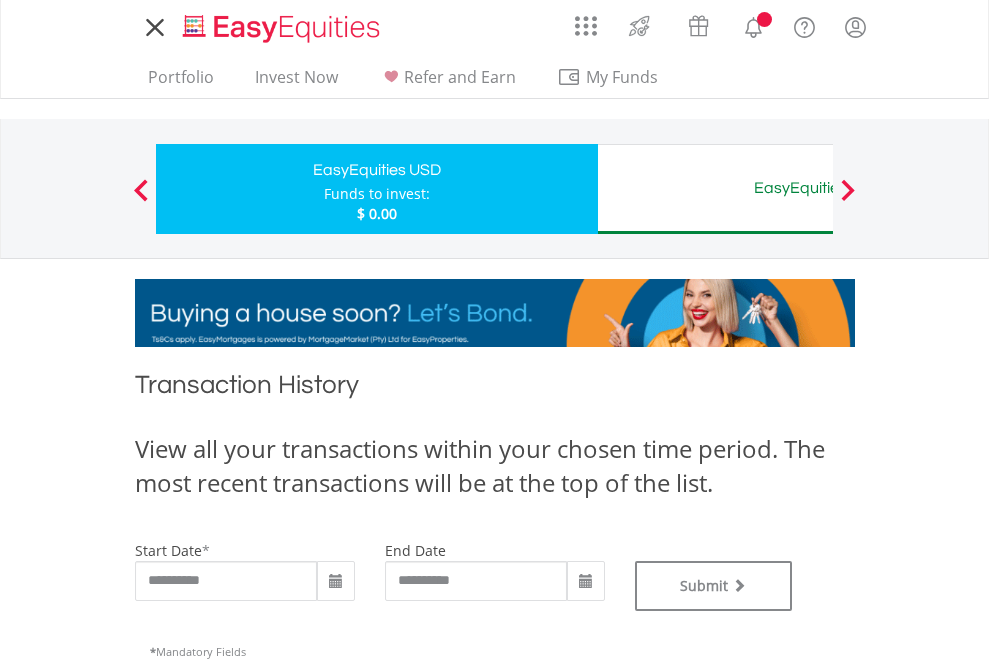 scroll, scrollTop: 0, scrollLeft: 0, axis: both 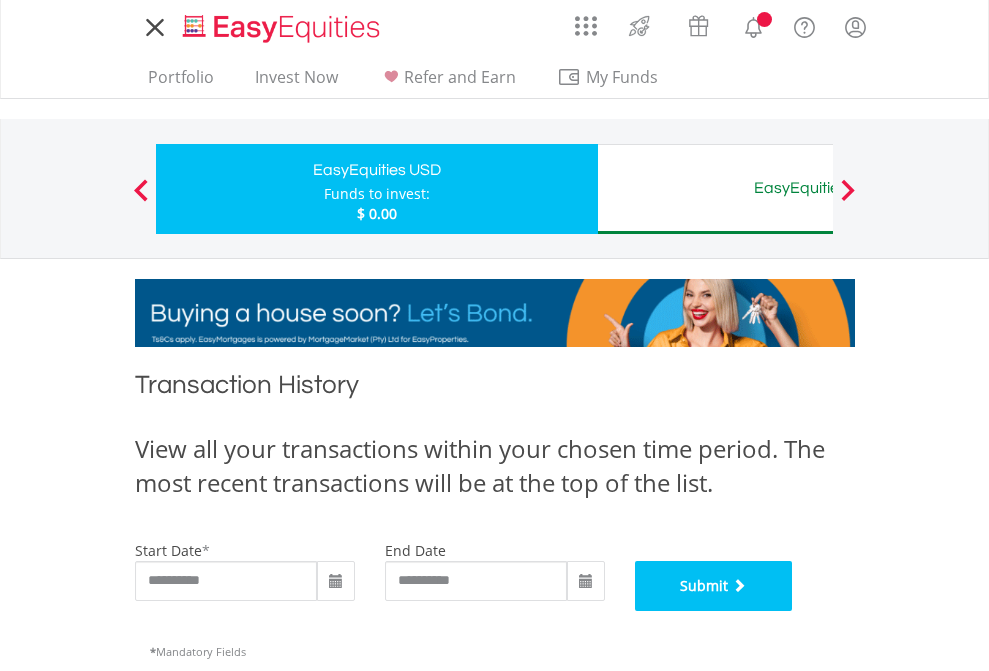 click on "Submit" at bounding box center [714, 586] 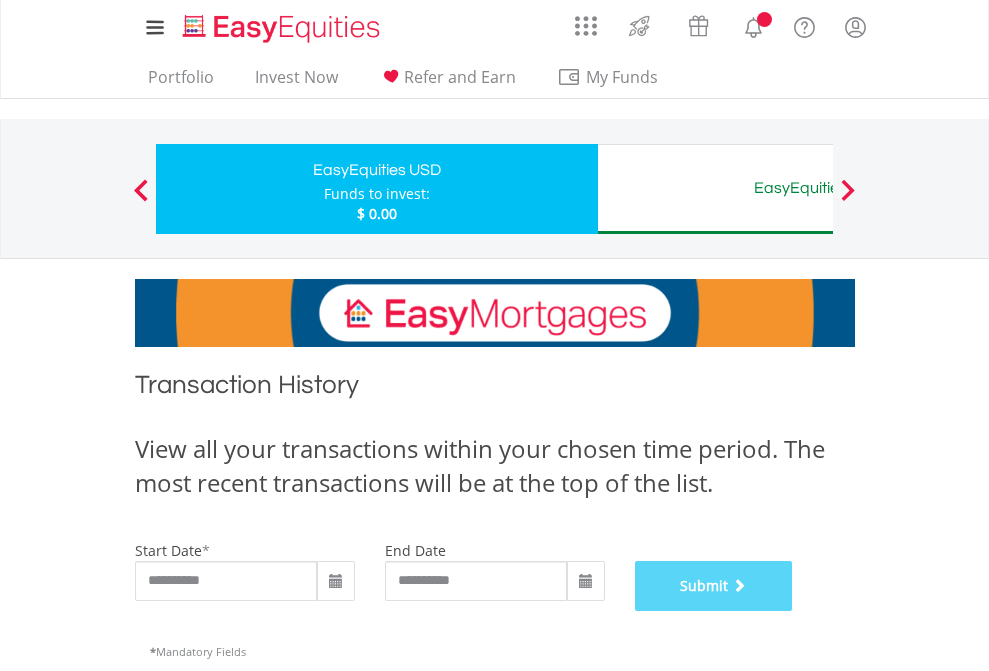 scroll, scrollTop: 811, scrollLeft: 0, axis: vertical 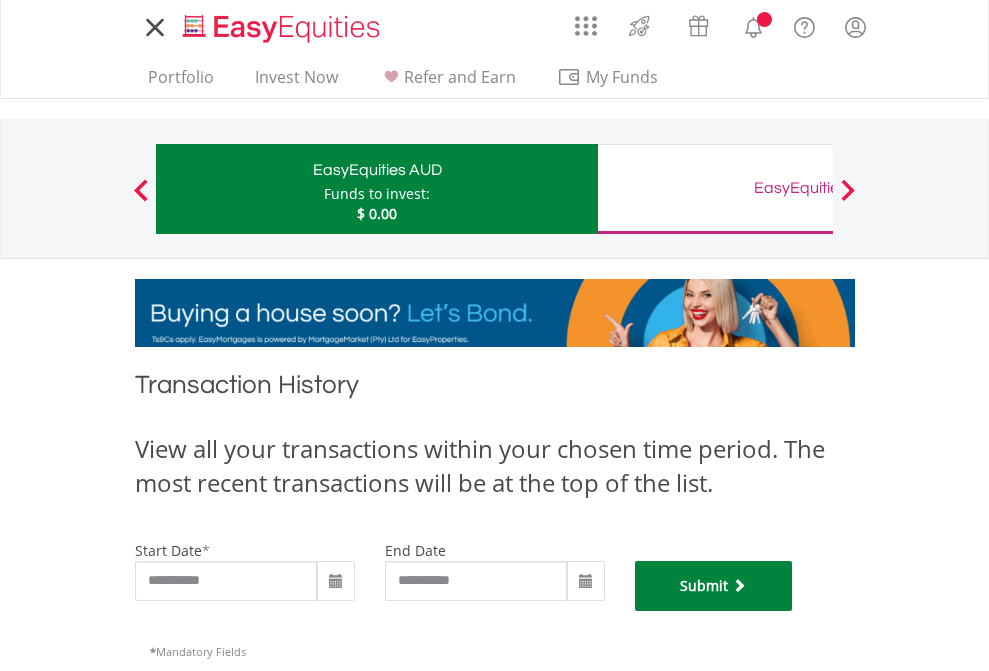 click on "Submit" at bounding box center (714, 586) 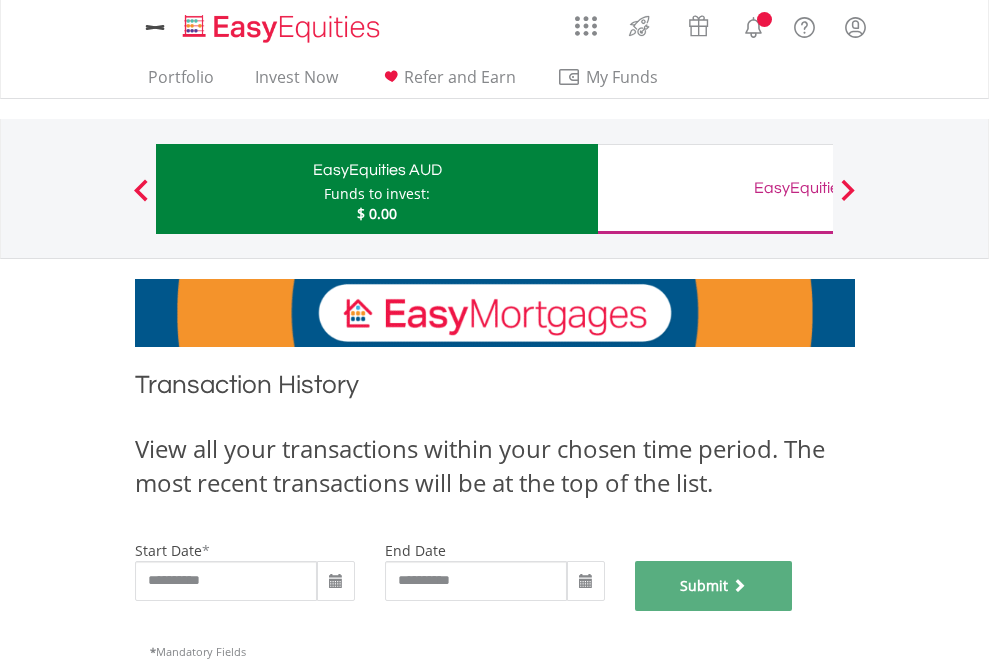 scroll, scrollTop: 811, scrollLeft: 0, axis: vertical 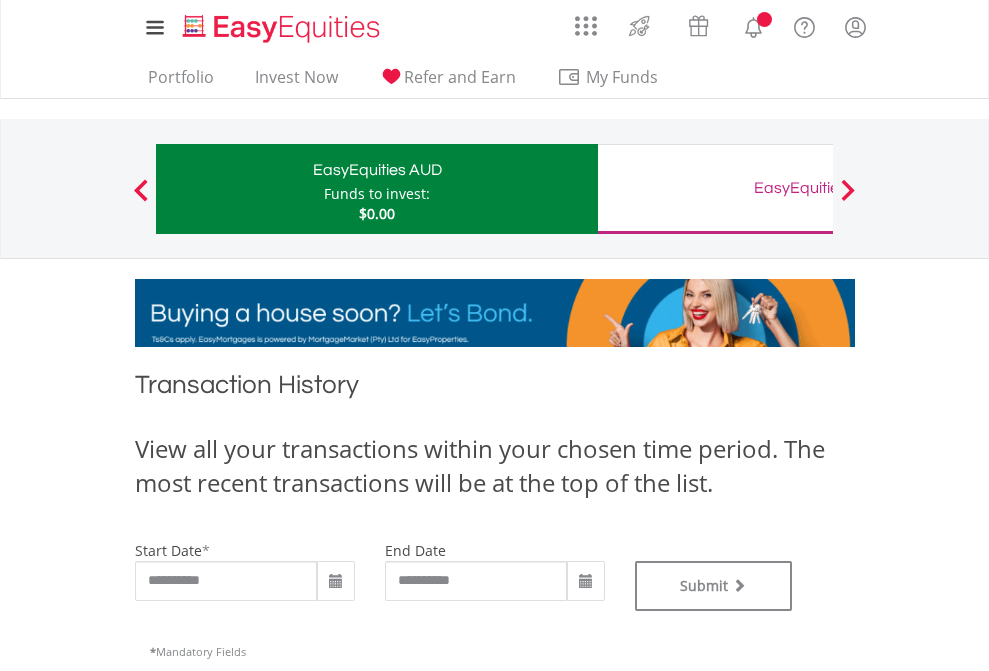click on "EasyEquities GBP" at bounding box center (818, 188) 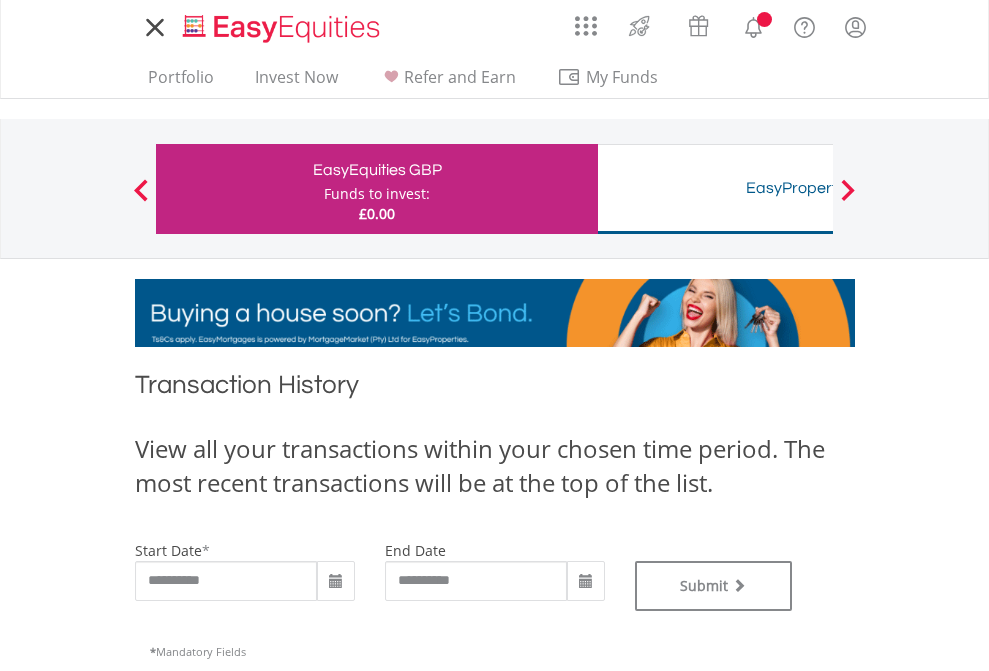 scroll, scrollTop: 0, scrollLeft: 0, axis: both 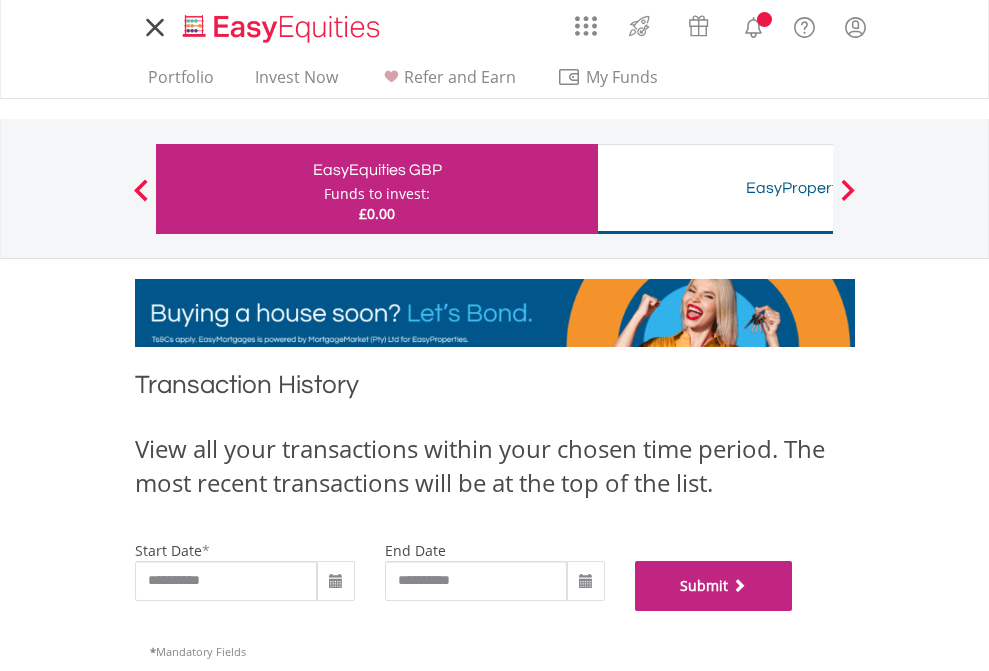 click on "Submit" at bounding box center (714, 586) 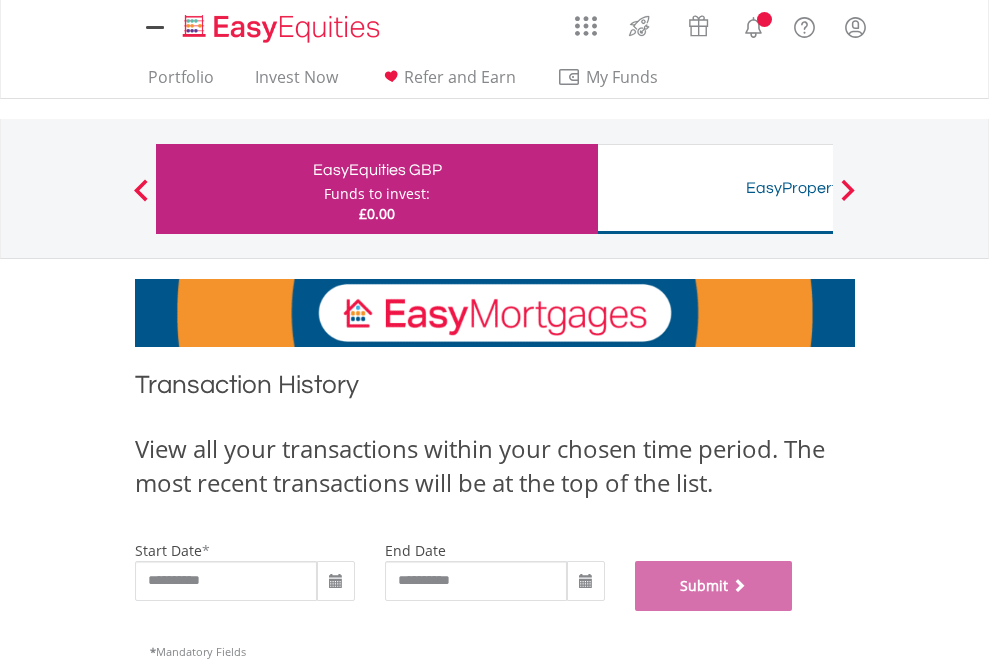 scroll, scrollTop: 811, scrollLeft: 0, axis: vertical 